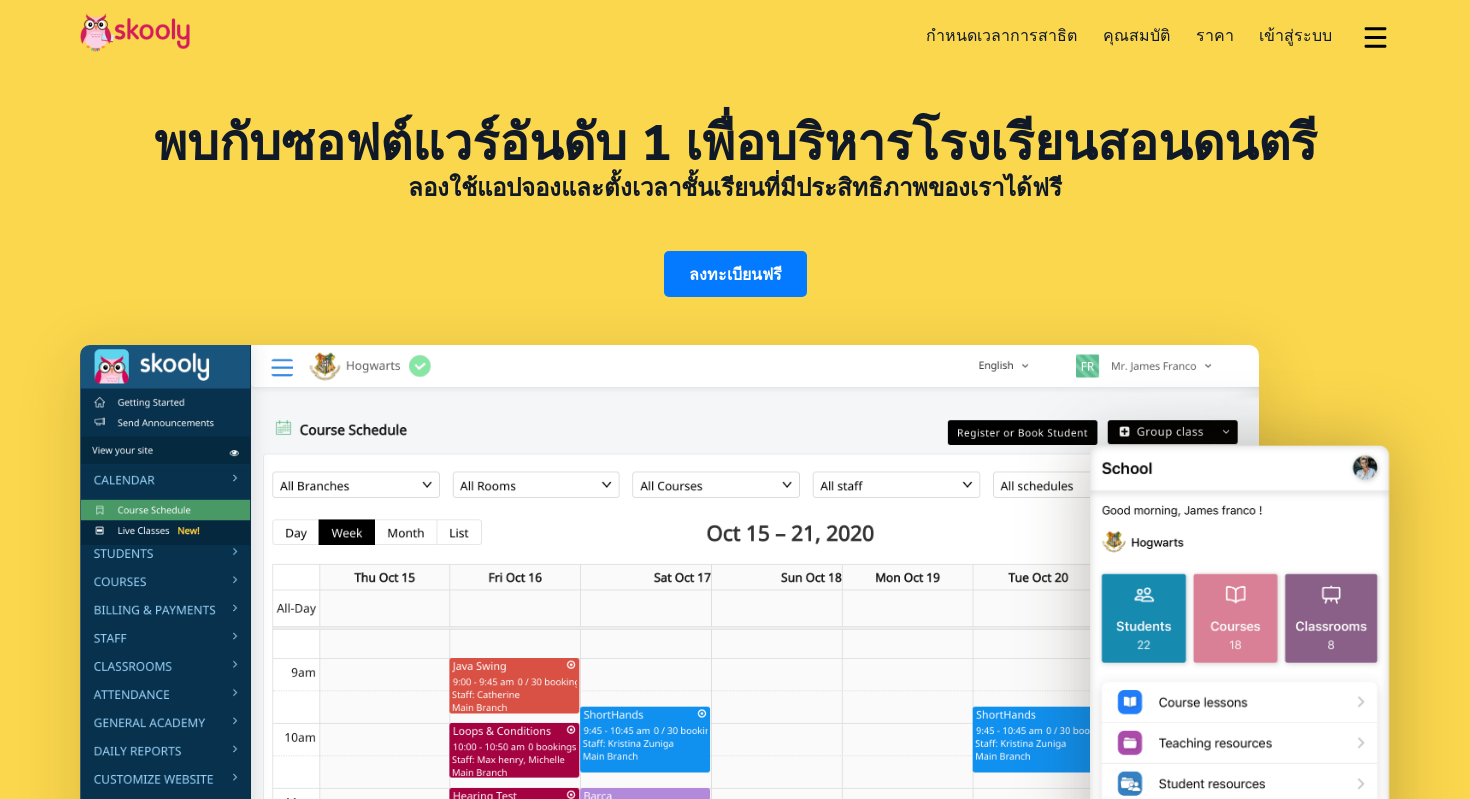 select on "th" 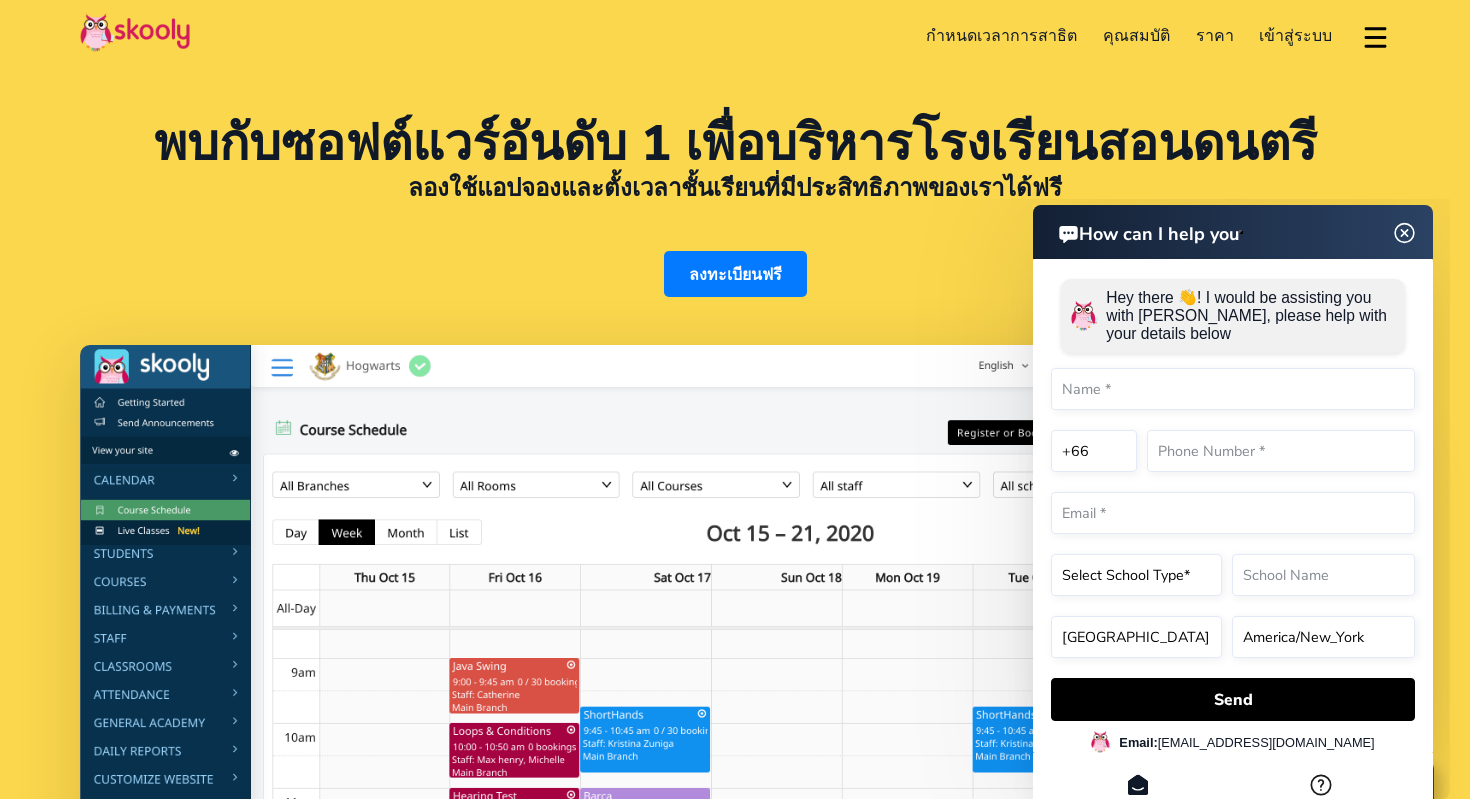 scroll, scrollTop: 0, scrollLeft: 0, axis: both 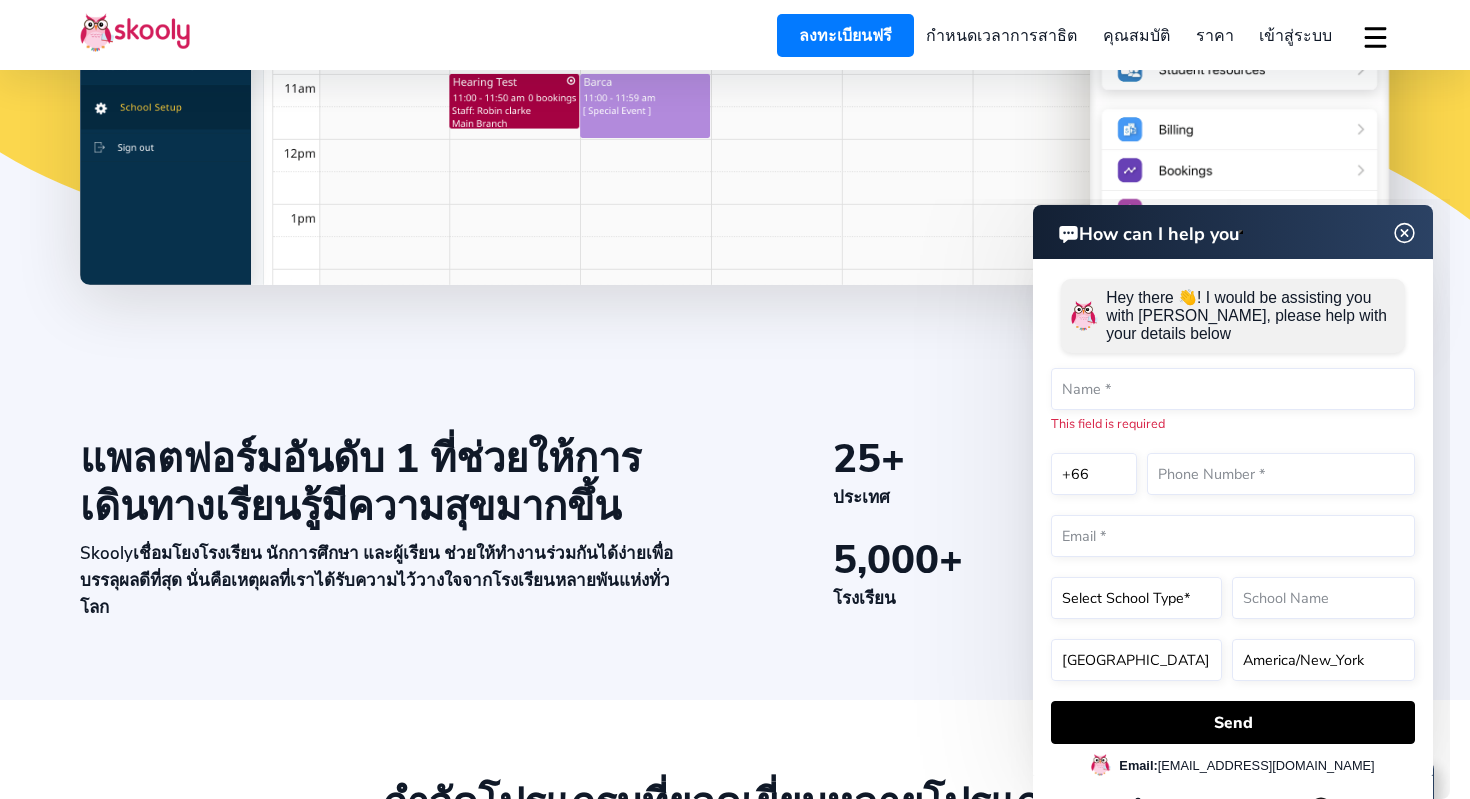 click 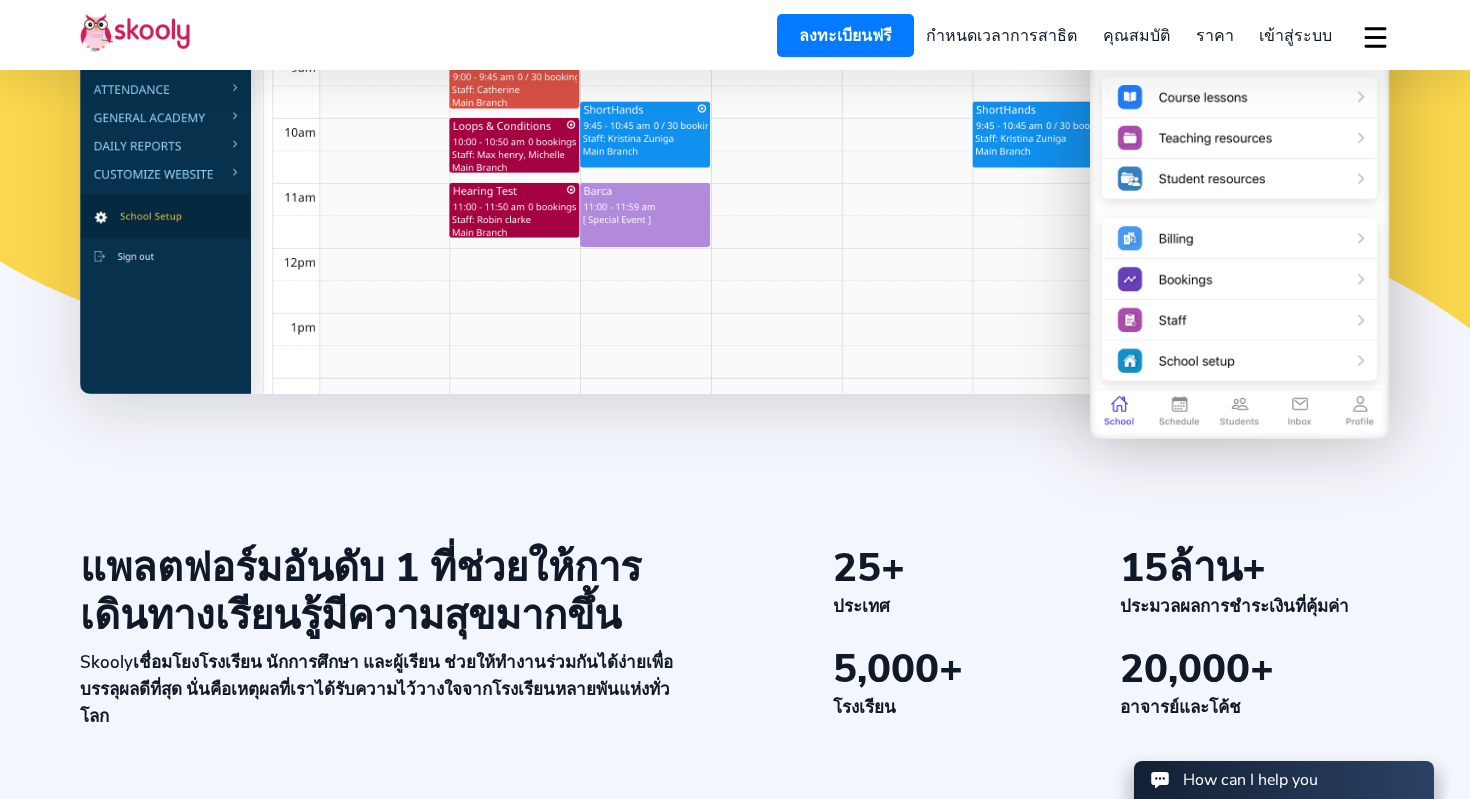 scroll, scrollTop: 0, scrollLeft: 0, axis: both 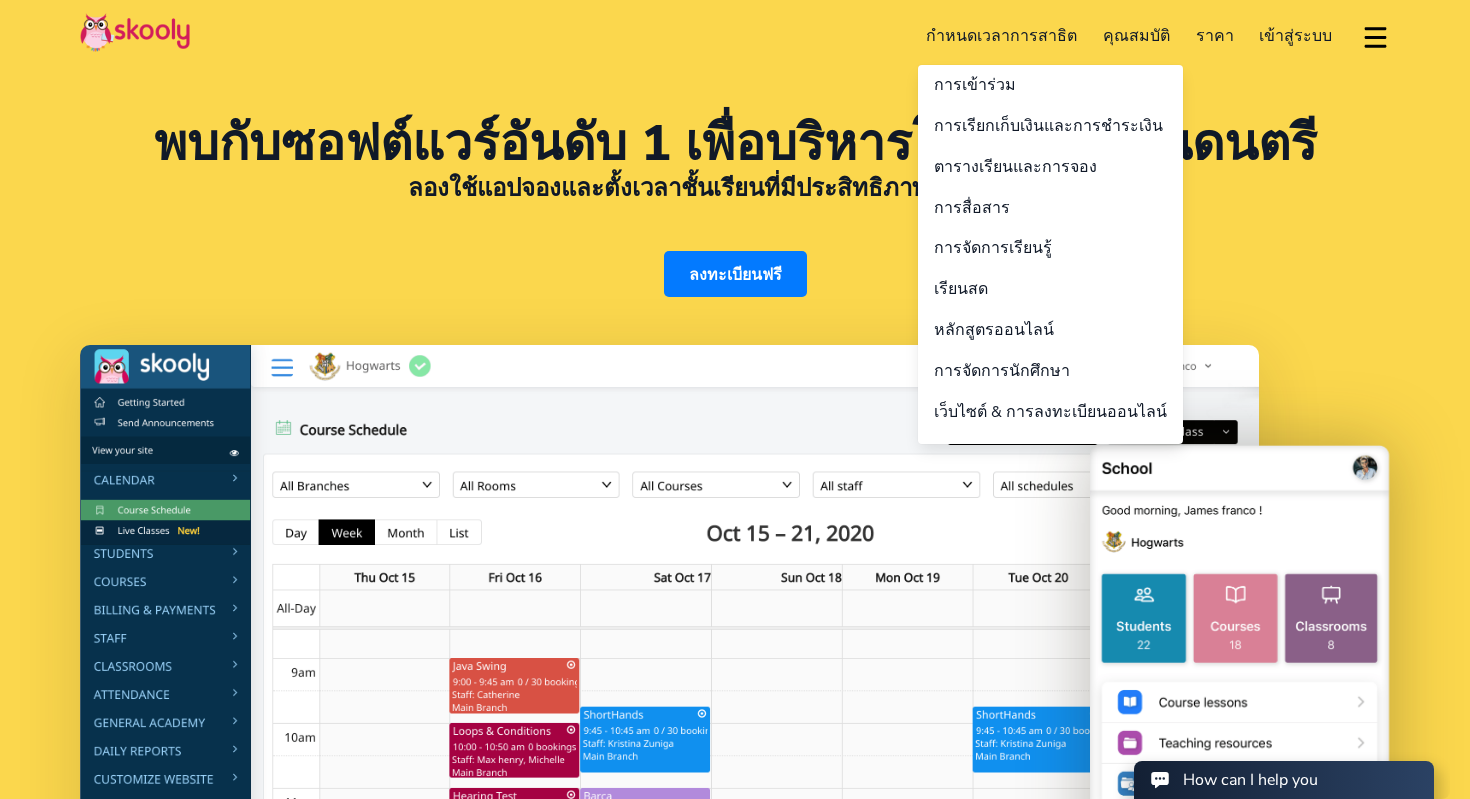 click on "คุณสมบัติ" at bounding box center [1136, 35] 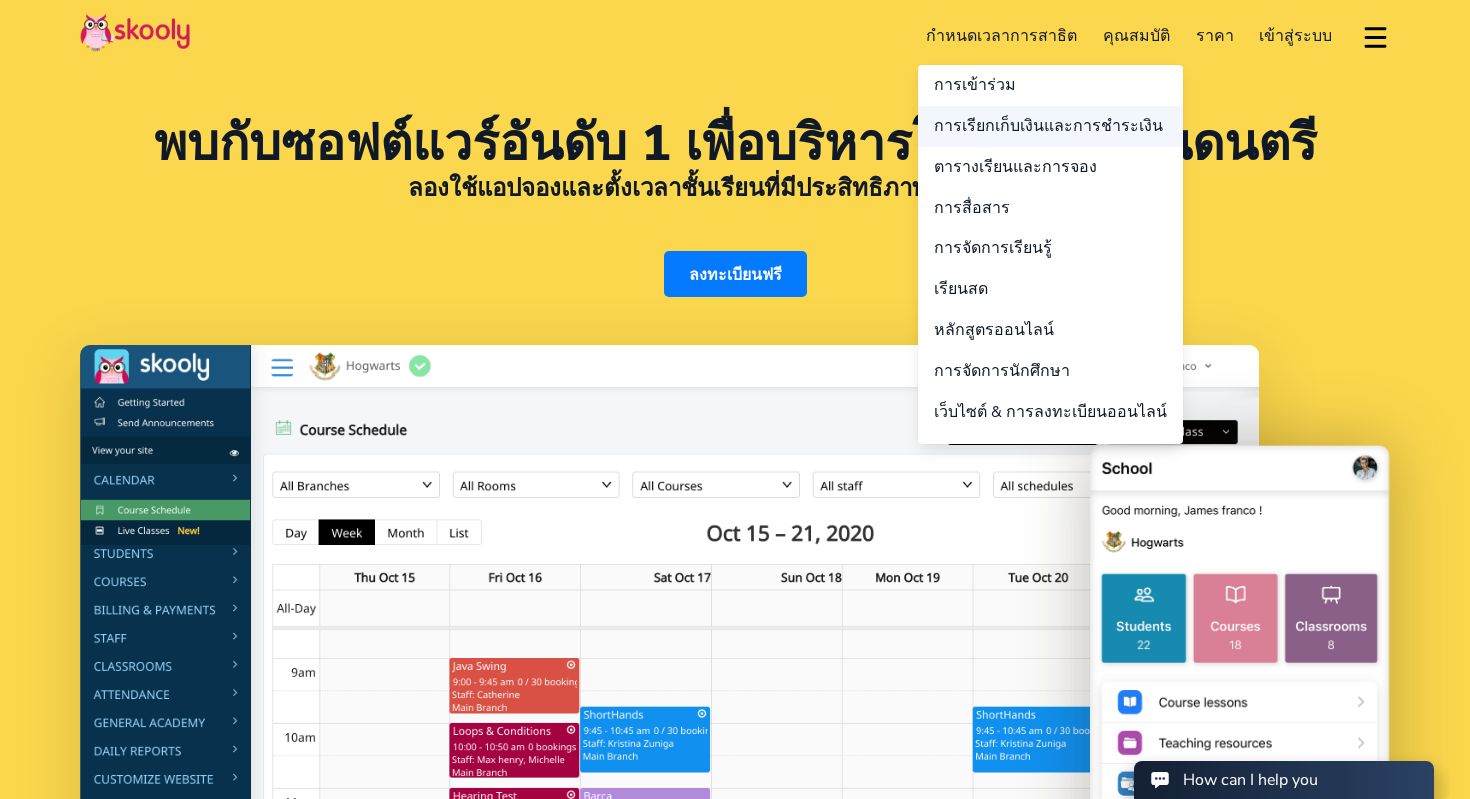 click on "การเรียกเก็บเงินและการชำระเงิน" at bounding box center [1050, 126] 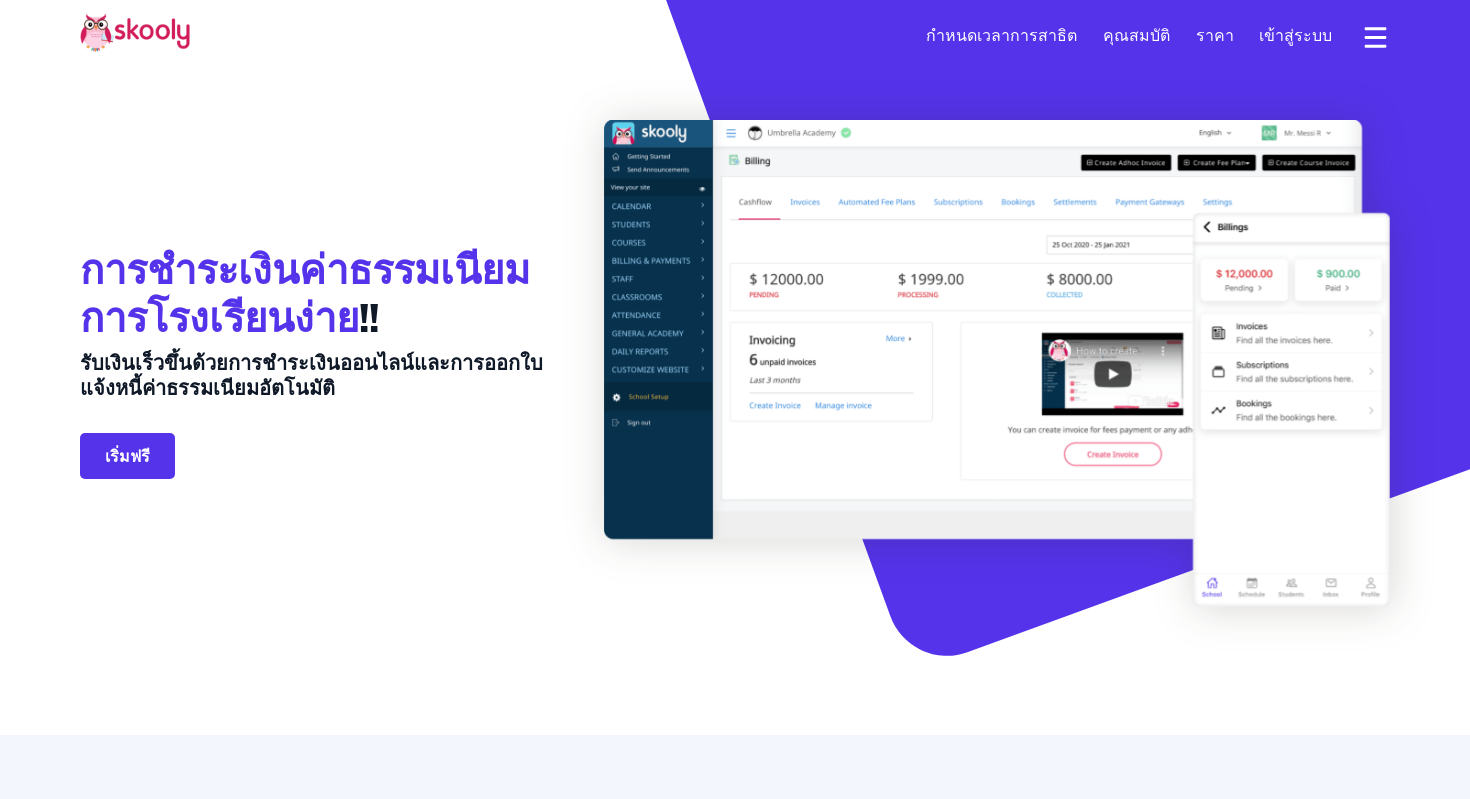 select on "th" 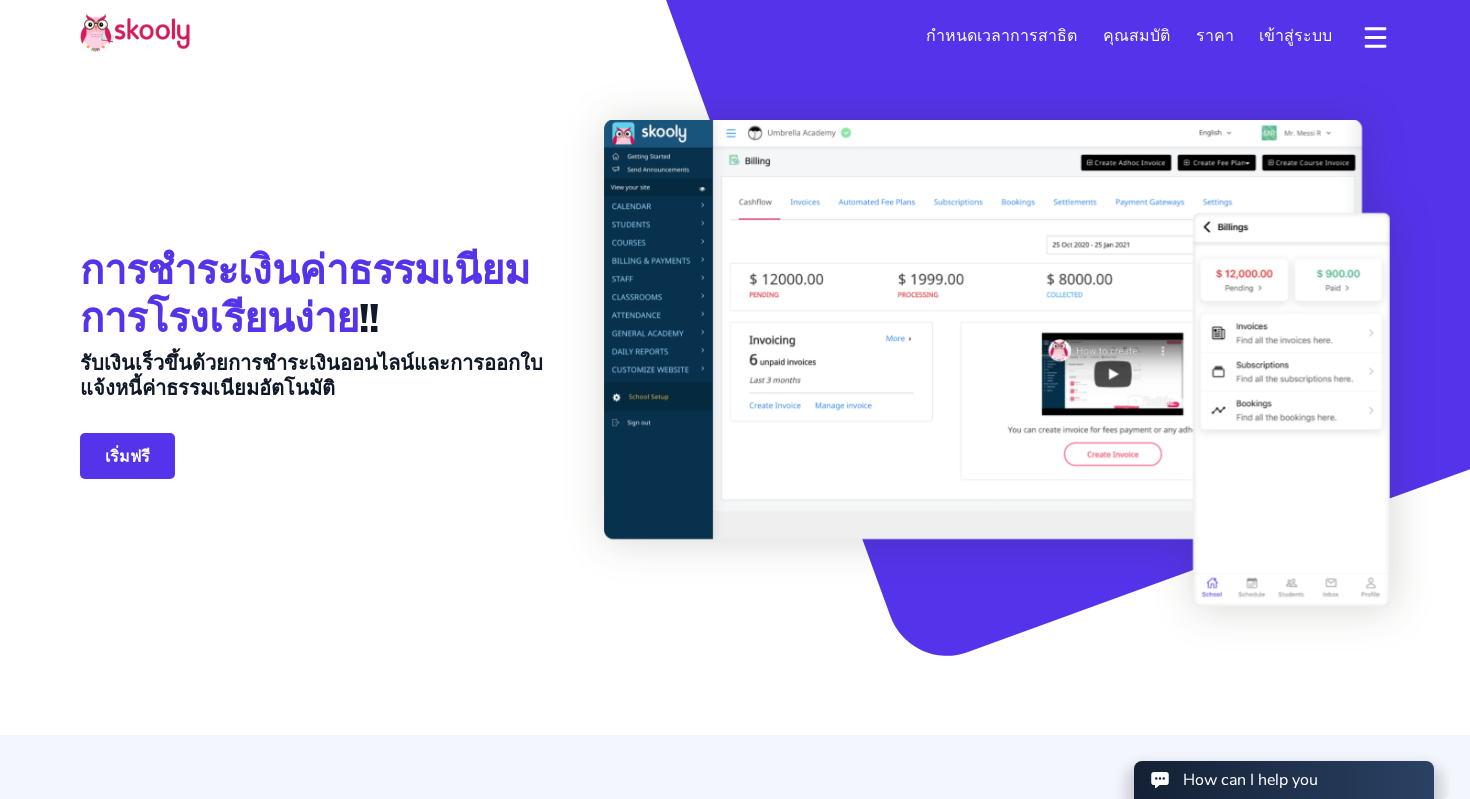 scroll, scrollTop: 0, scrollLeft: 0, axis: both 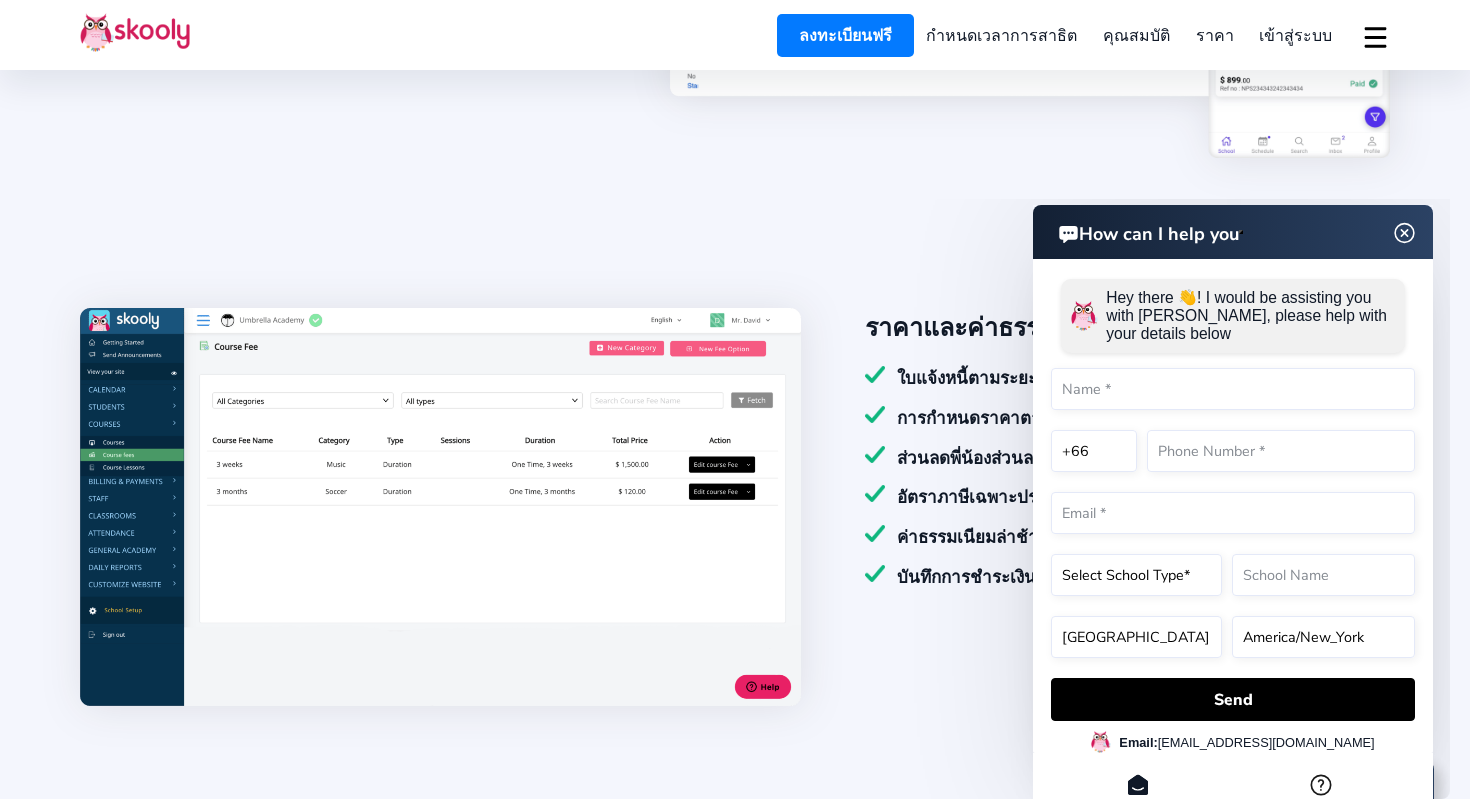 click on "ราคาและค่าธรรมเนียม ใบแจ้งหนี้ตามระยะเวลาหรือระยะเวลา การกำหนดราคาตามชั้นเรียนเซสชันหรือบทเรียน ส่วนลดพี่น้องส่วนลดและเงินอุดหนุน อัตราภาษีเฉพาะประเทศ ค่าธรรมเนียมล่าช้าอัตโนมัติหรือการคำนวณค่าธรรมเนียมล่วงหน้า บันทึกการชำระเงินบางส่วน" at bounding box center (1096, 510) 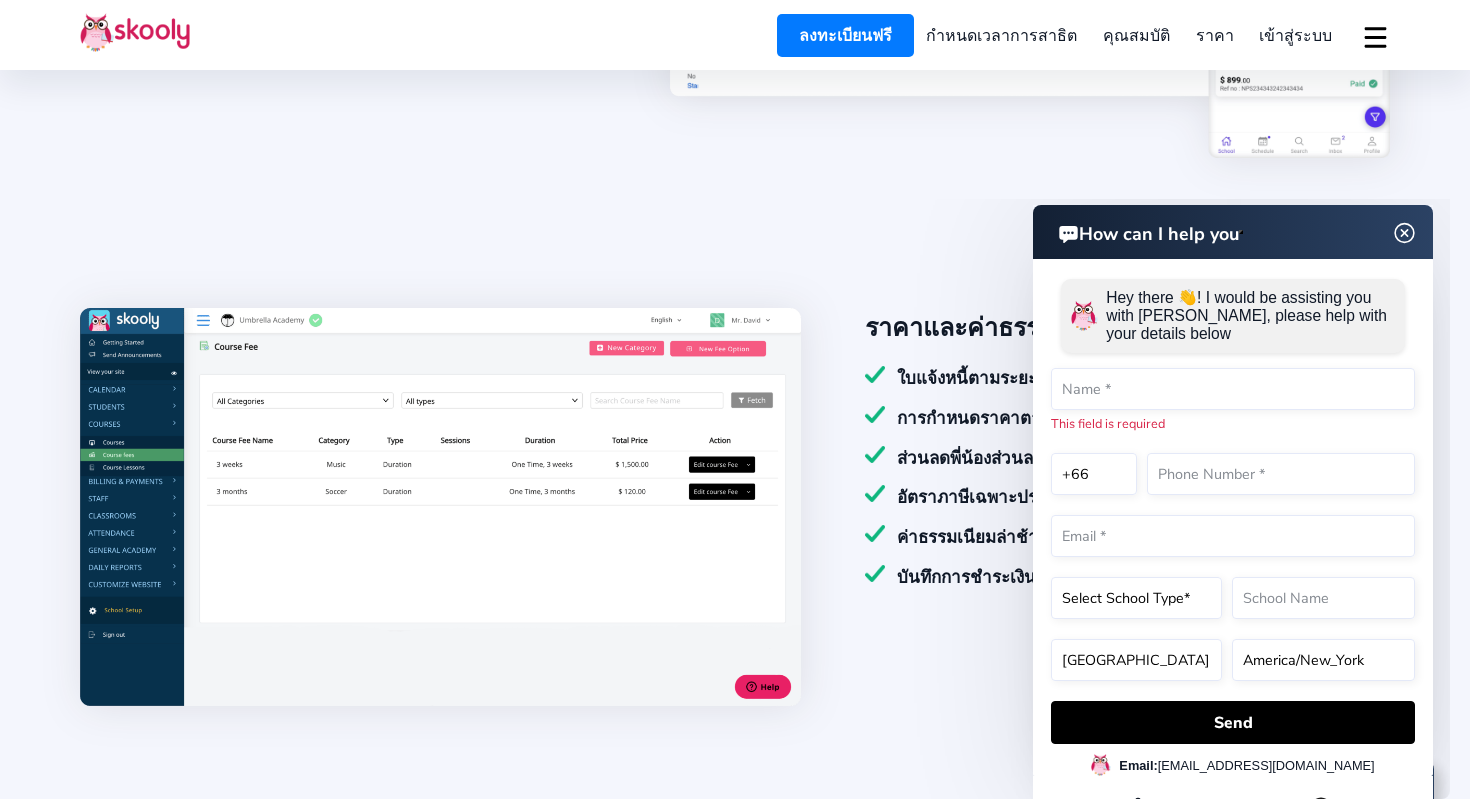 click on "How can I help you" 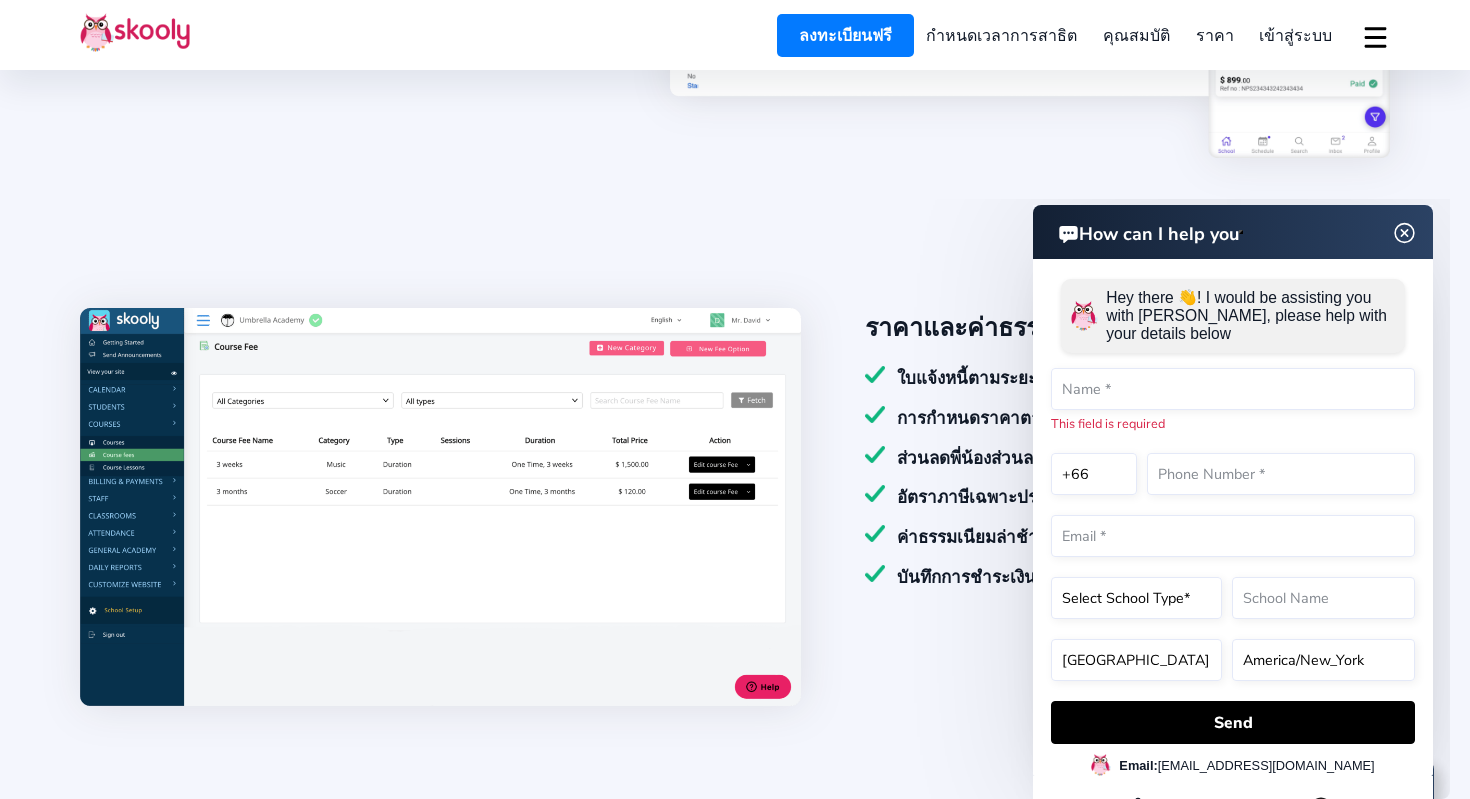 click 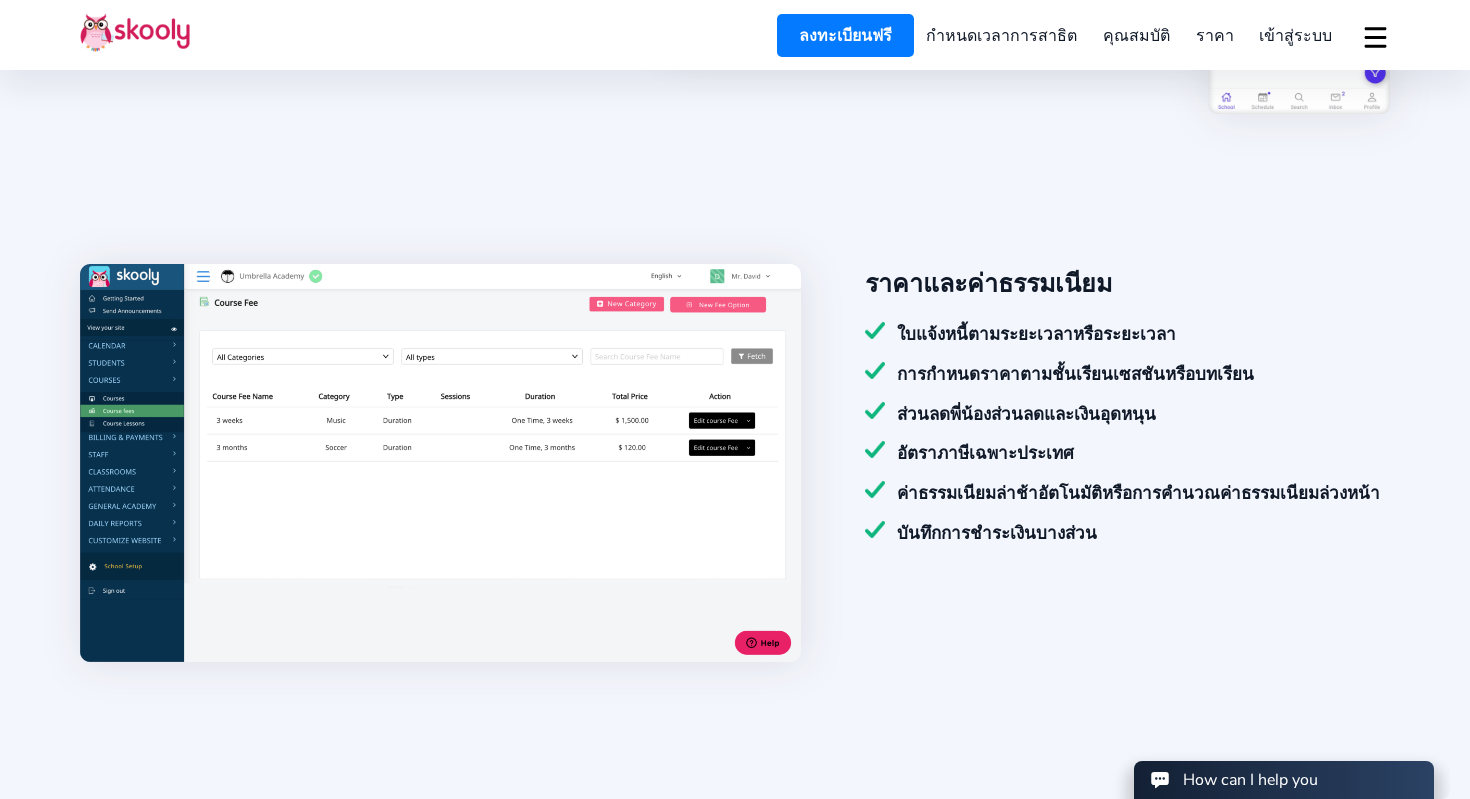scroll, scrollTop: 1579, scrollLeft: 0, axis: vertical 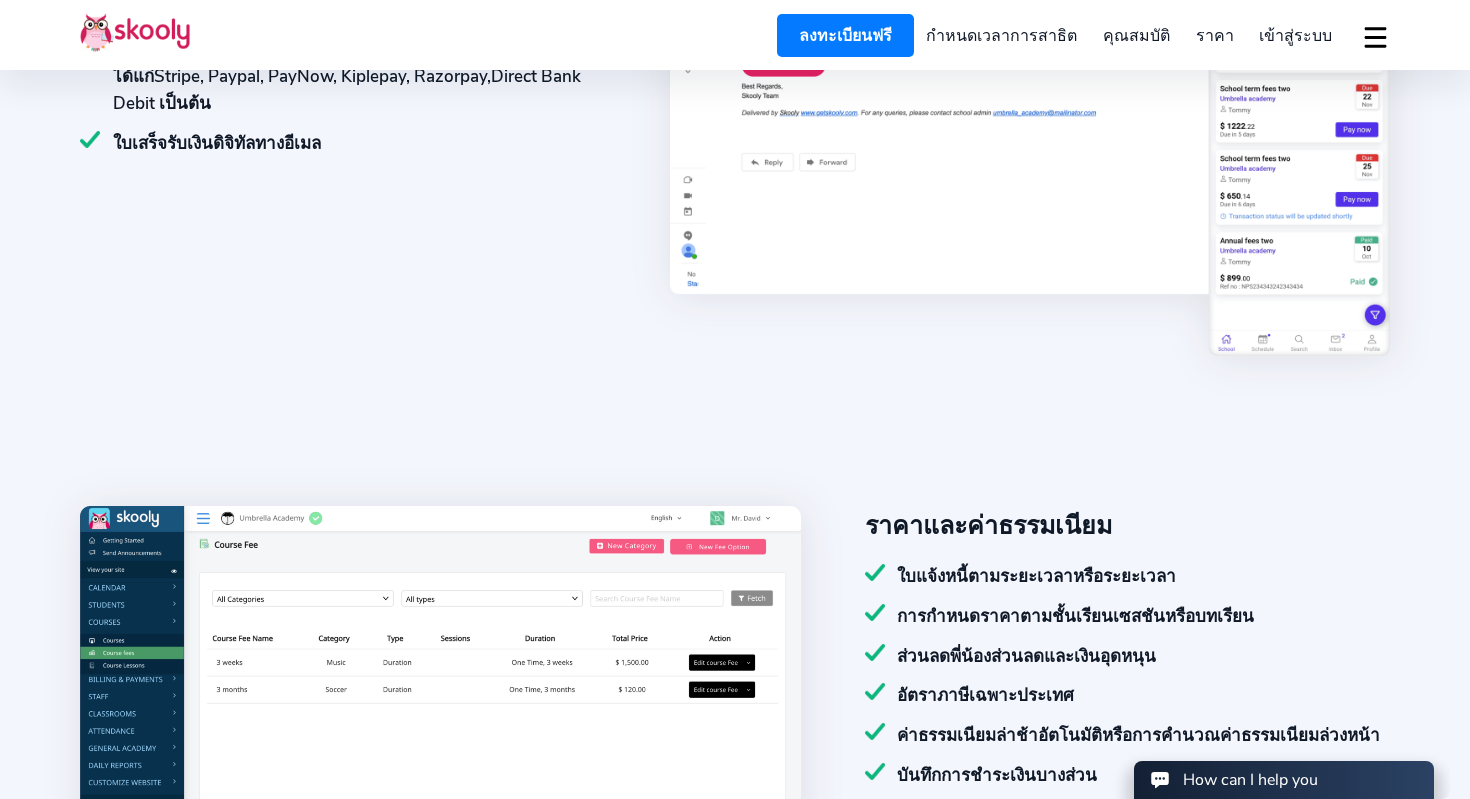 click on "ราคา" at bounding box center (1215, 36) 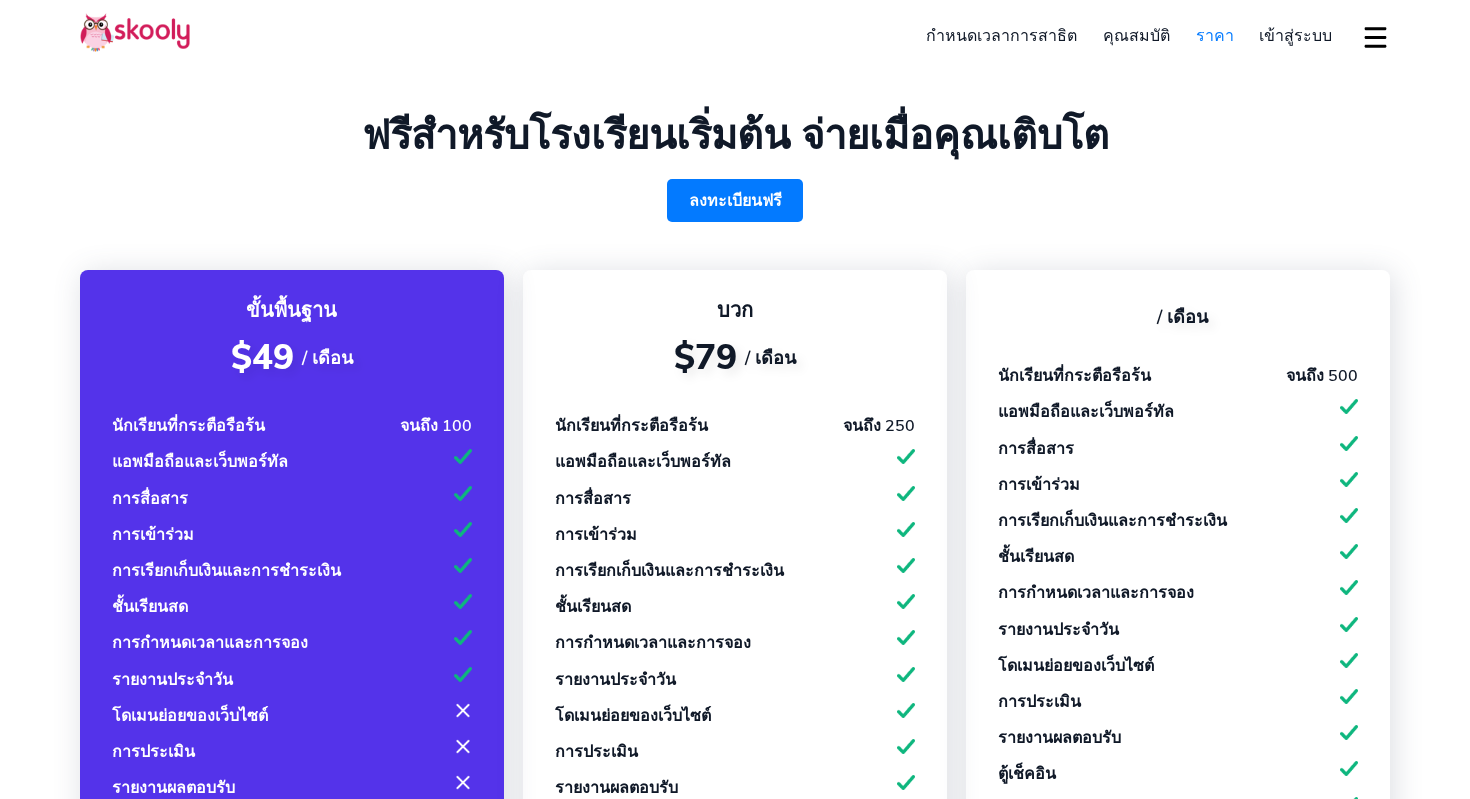 select on "th" 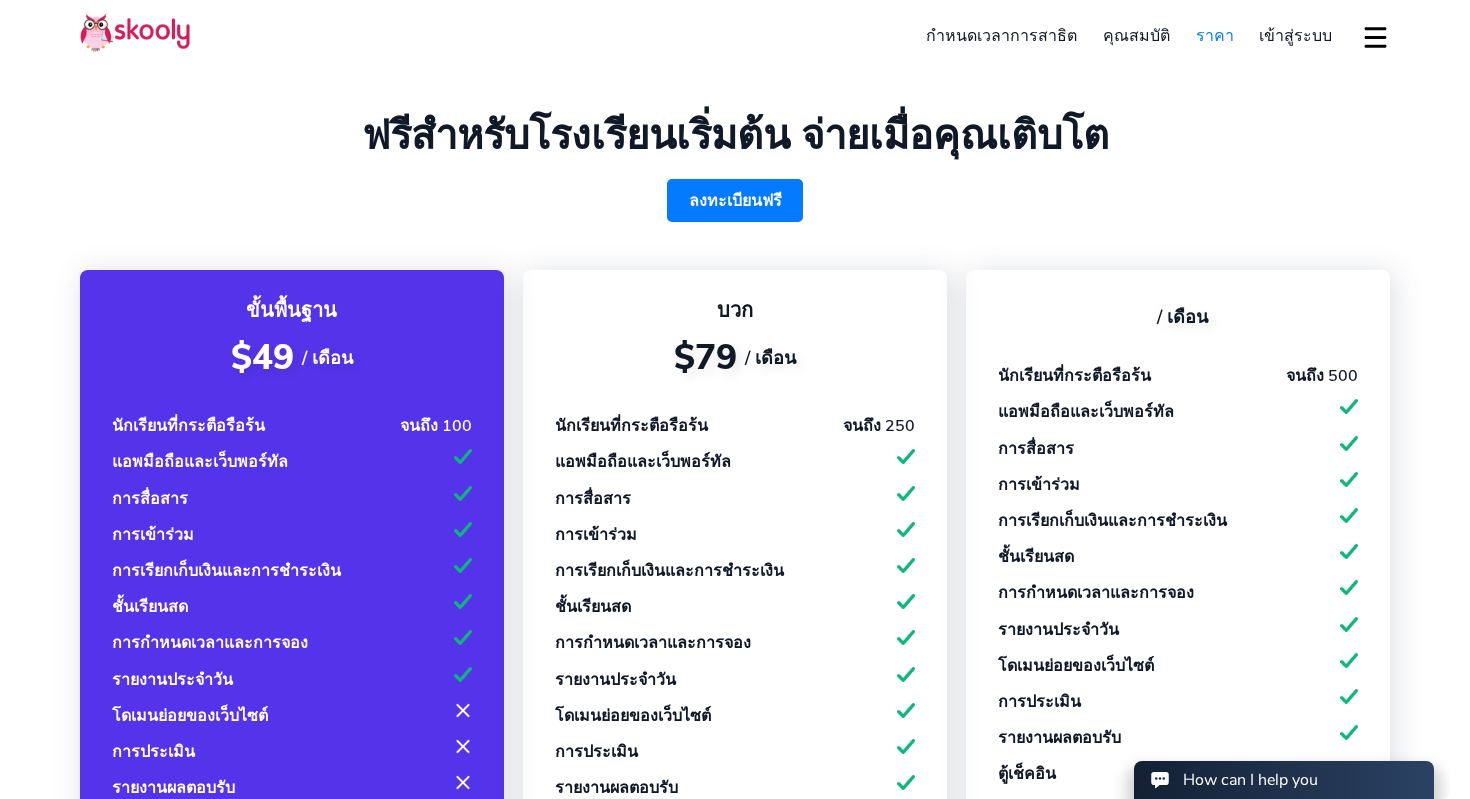 scroll, scrollTop: 0, scrollLeft: 0, axis: both 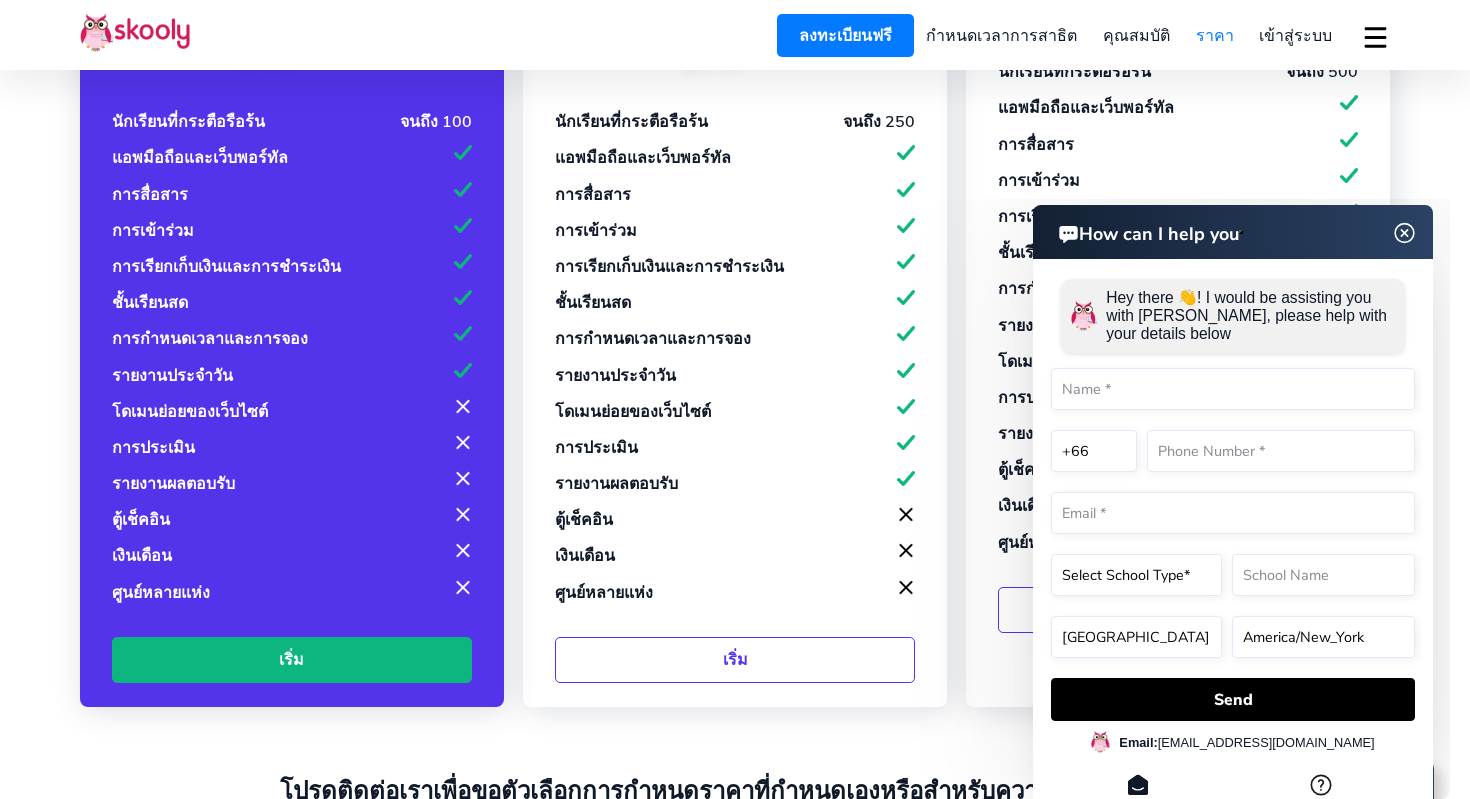 click 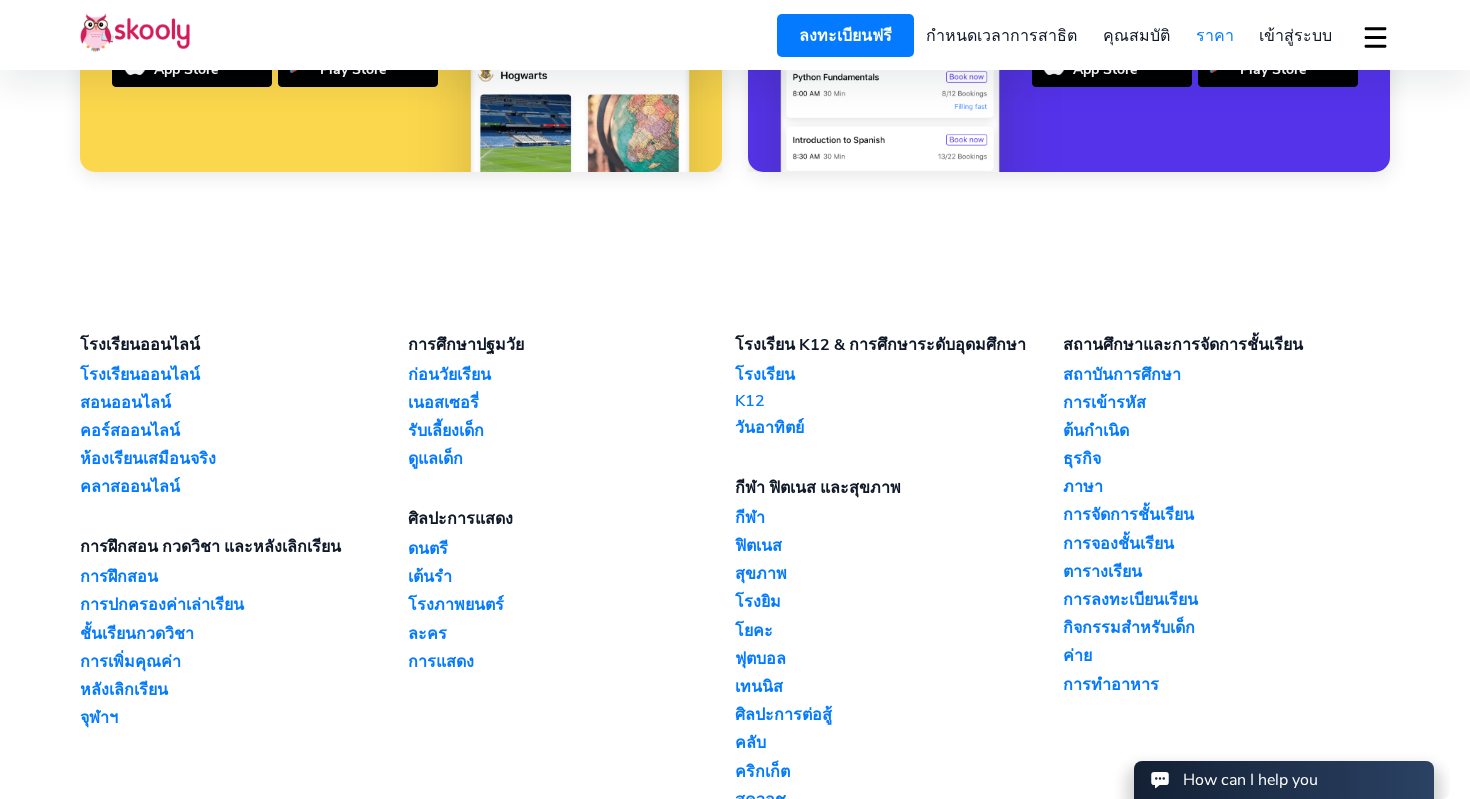 scroll, scrollTop: 2553, scrollLeft: 0, axis: vertical 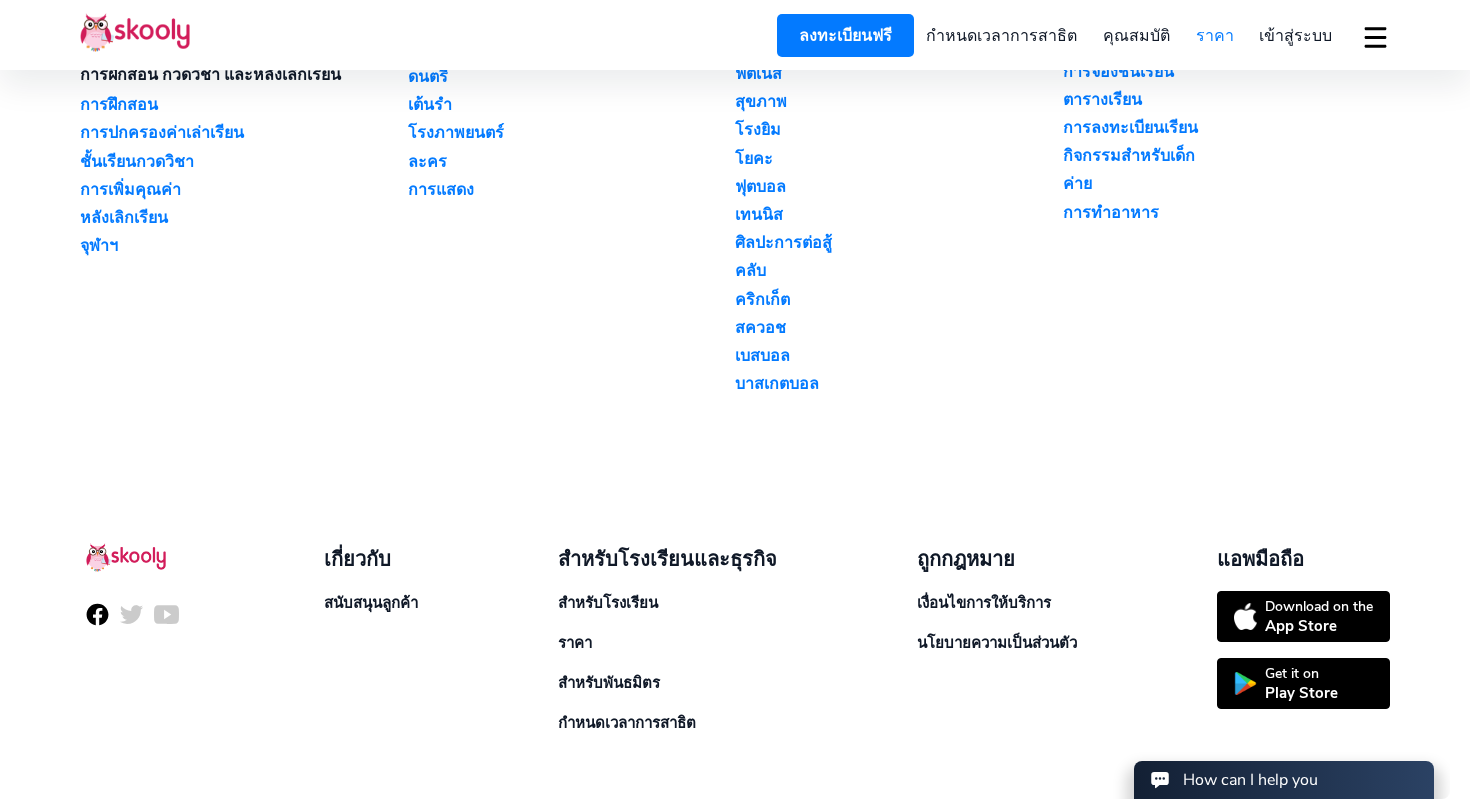 click at bounding box center (97, 614) 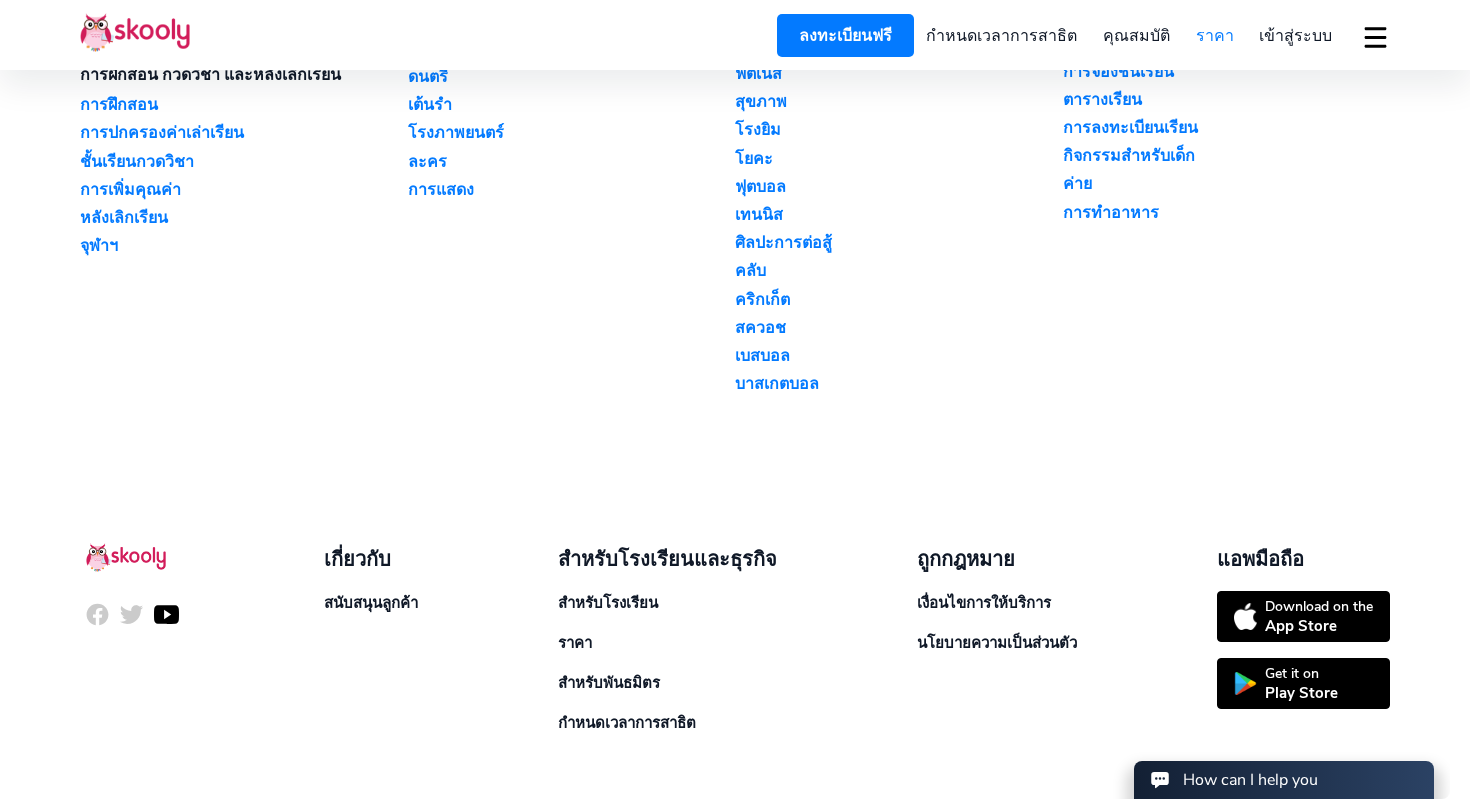 click at bounding box center (166, 614) 